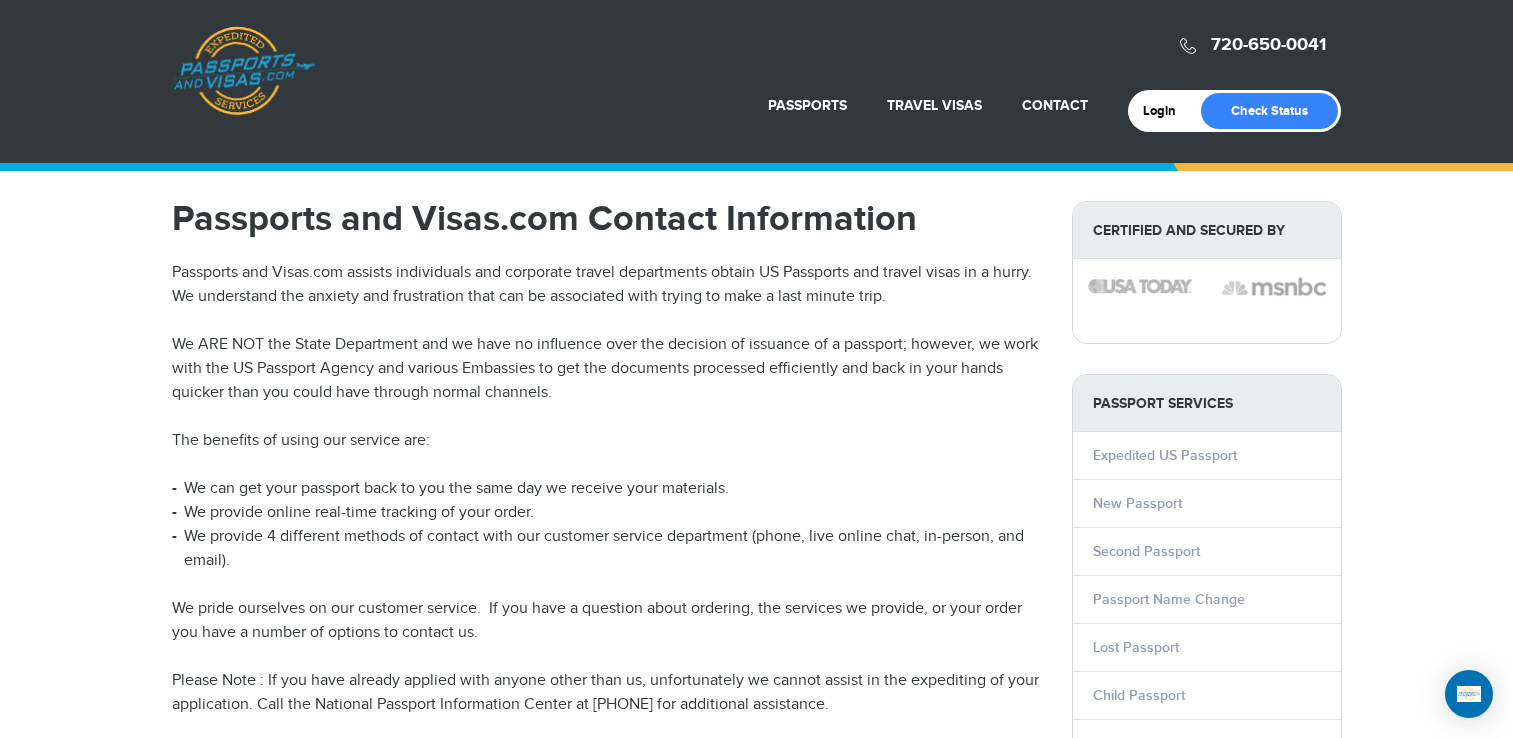 scroll, scrollTop: 2558, scrollLeft: 0, axis: vertical 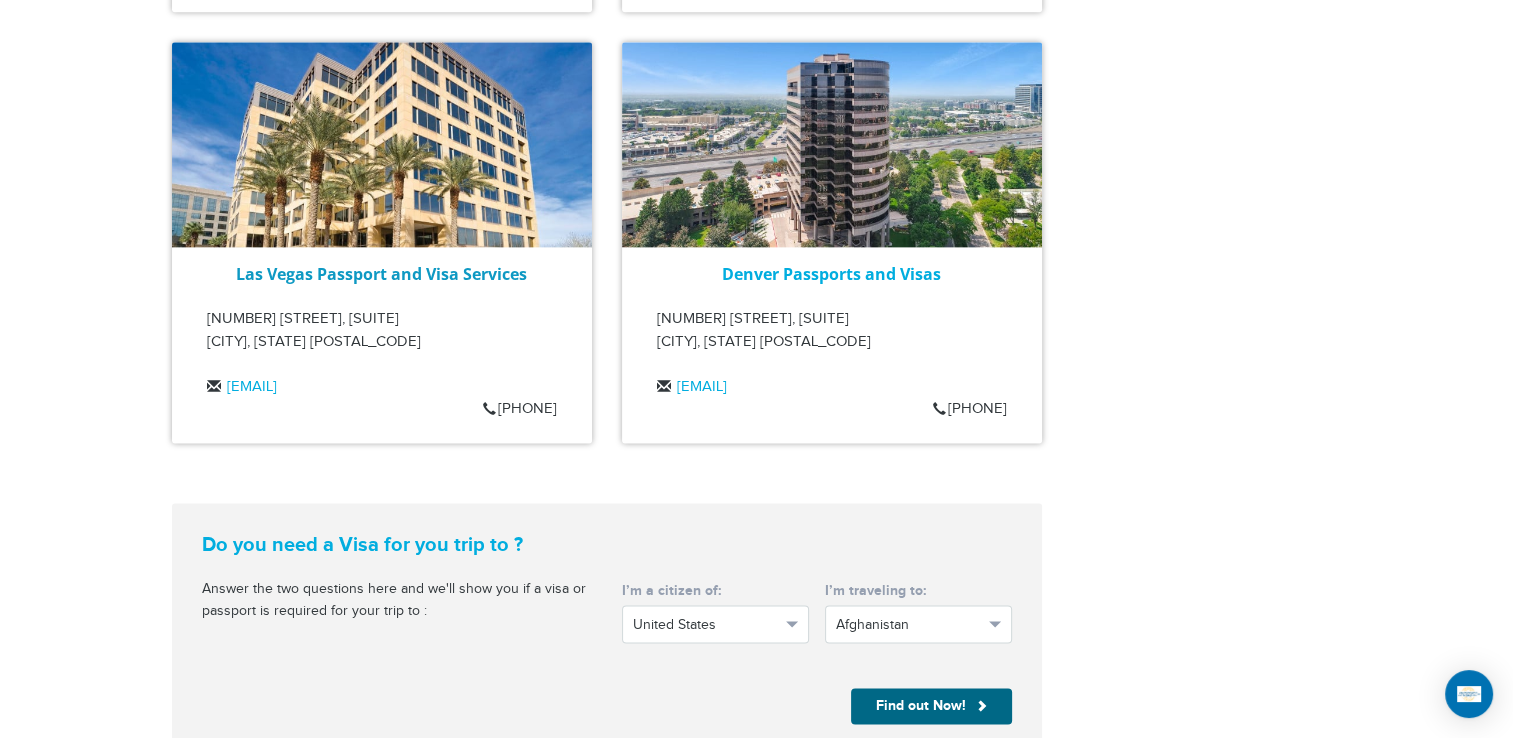 click on "Las Vegas Passport and Visa Services" at bounding box center (381, 274) 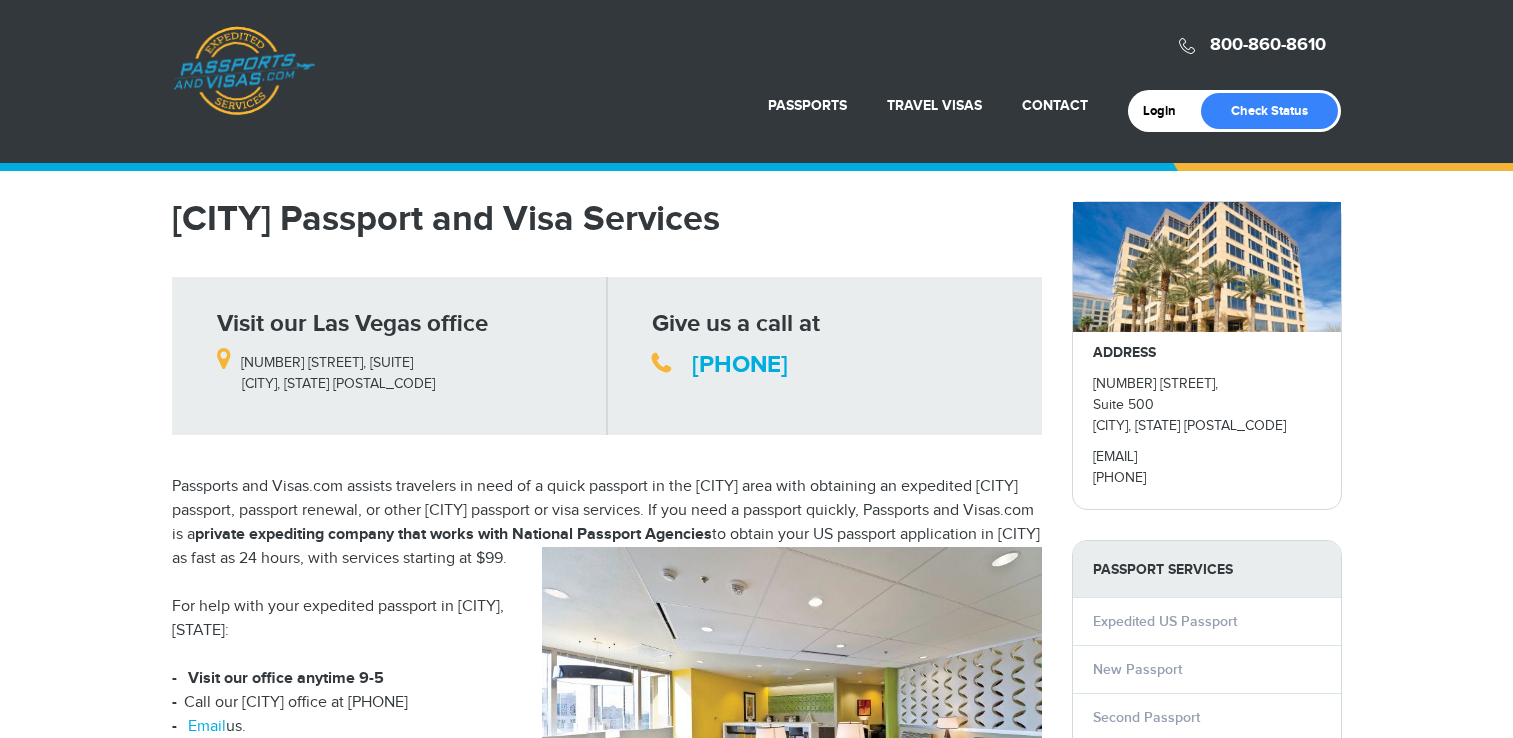 scroll, scrollTop: 0, scrollLeft: 0, axis: both 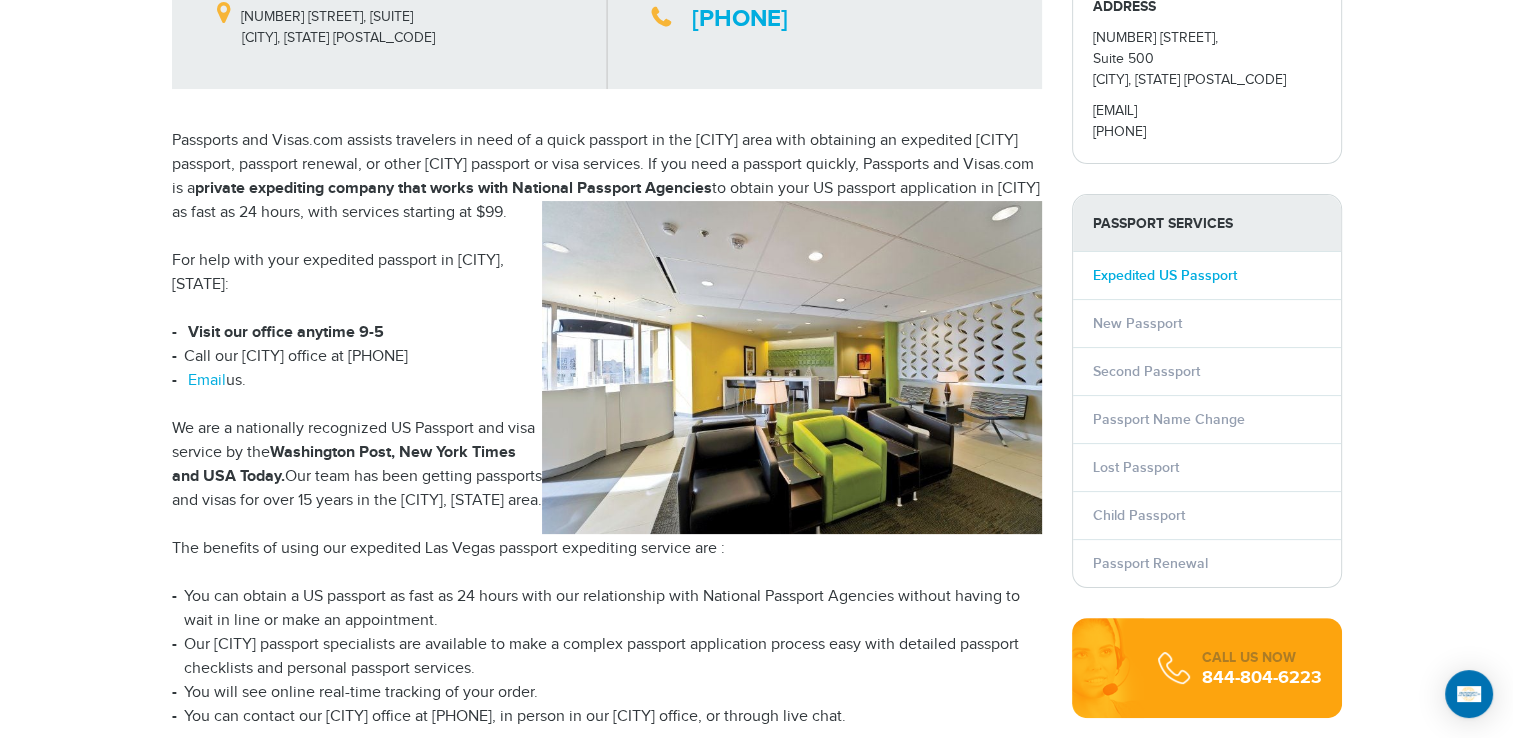 click on "Expedited US Passport" at bounding box center (1165, 275) 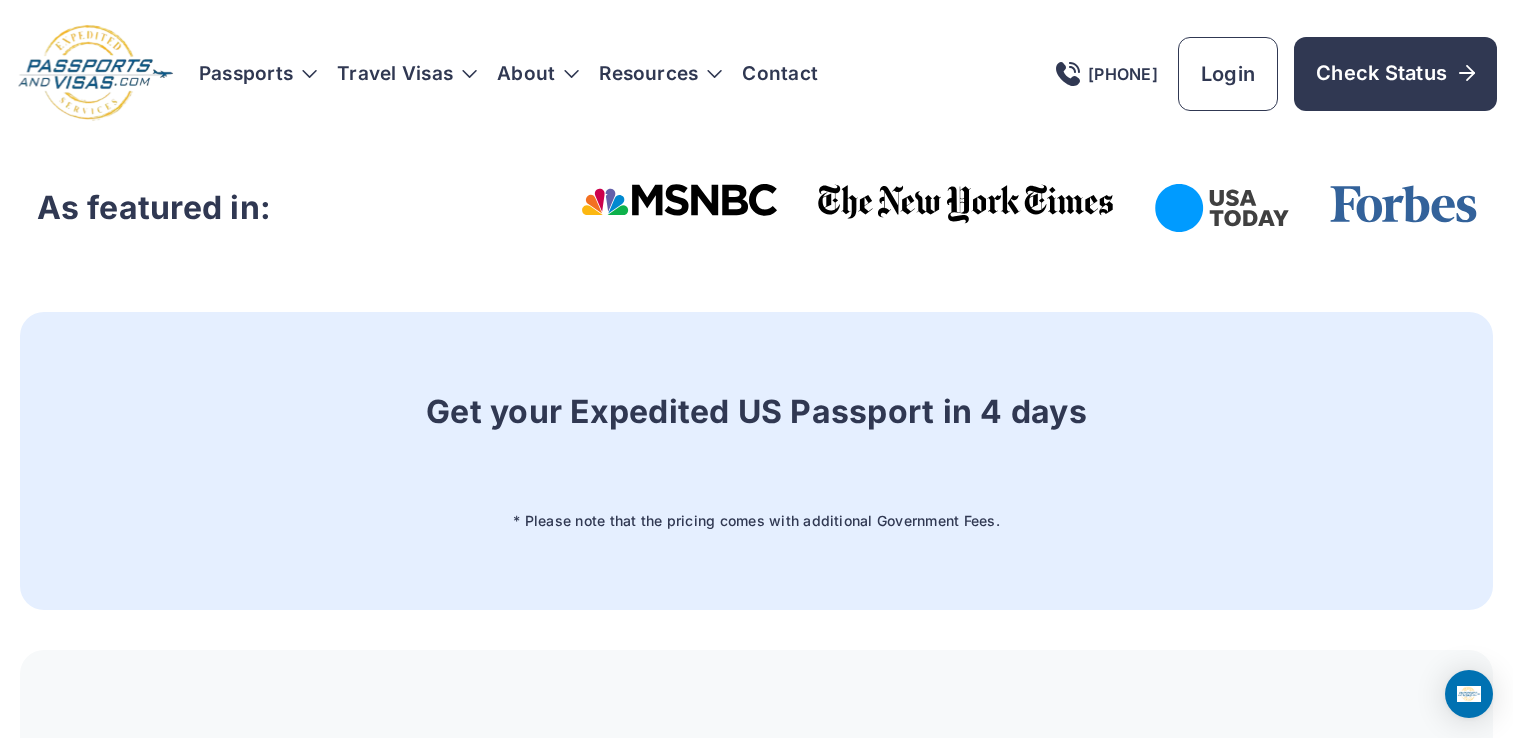 scroll, scrollTop: 0, scrollLeft: 0, axis: both 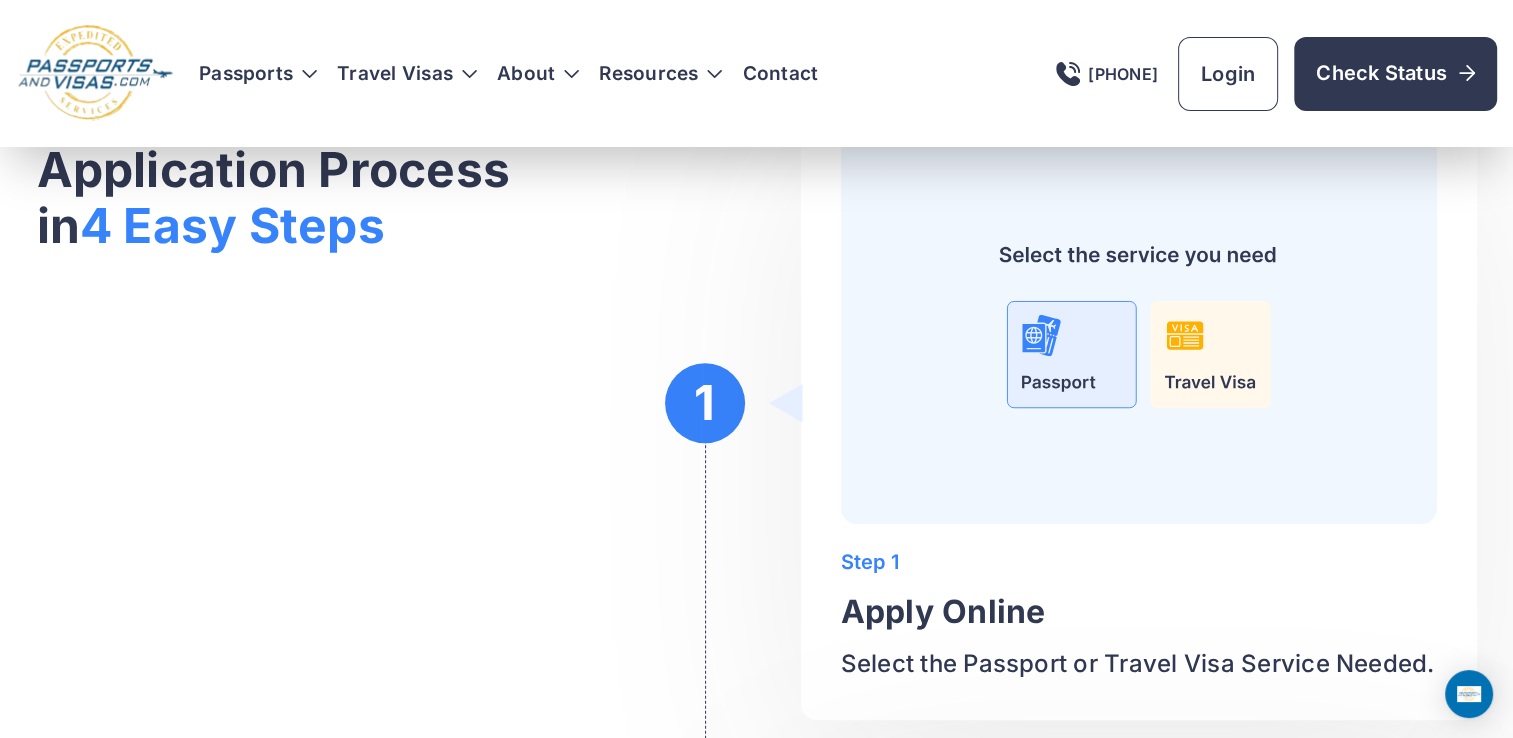 click at bounding box center (1139, 325) 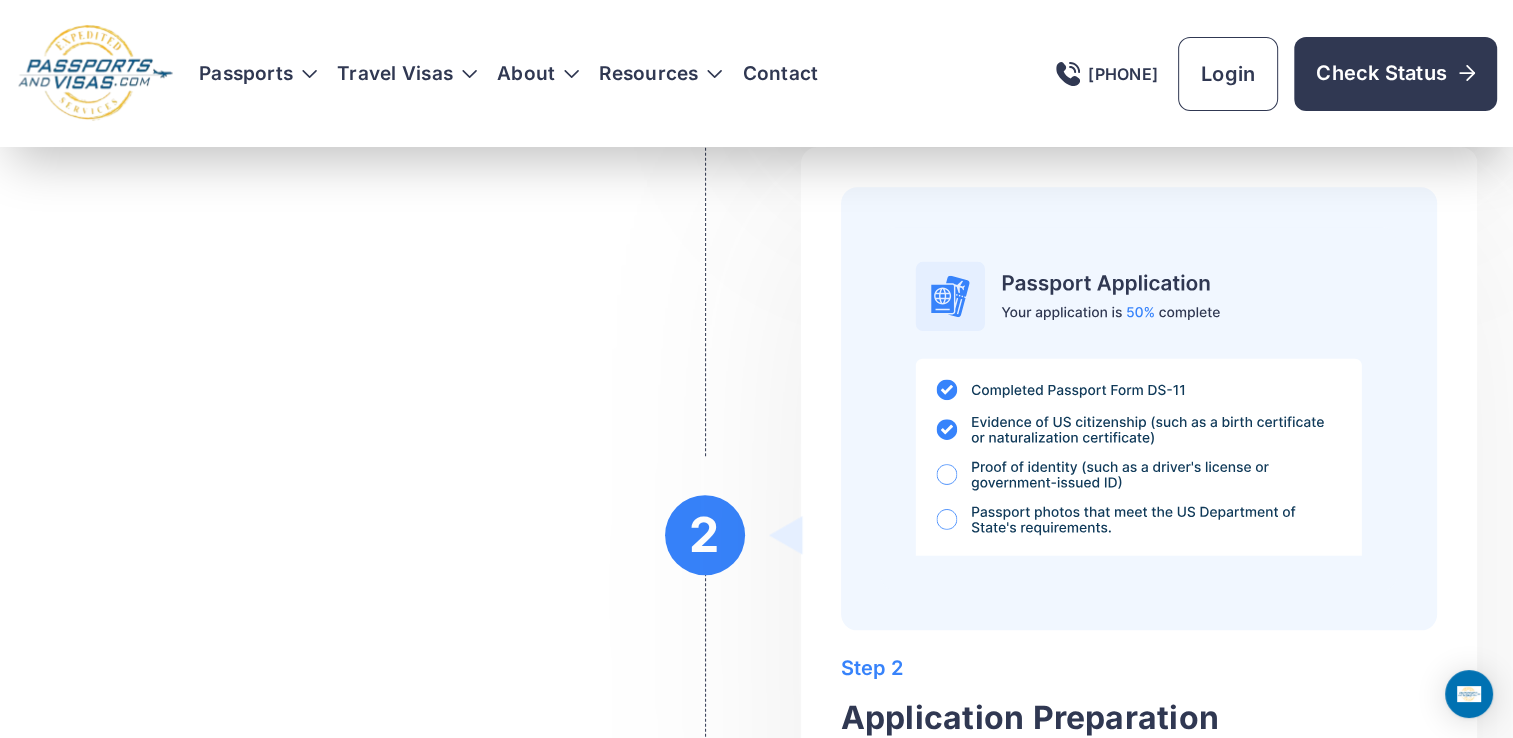 scroll, scrollTop: 1958, scrollLeft: 0, axis: vertical 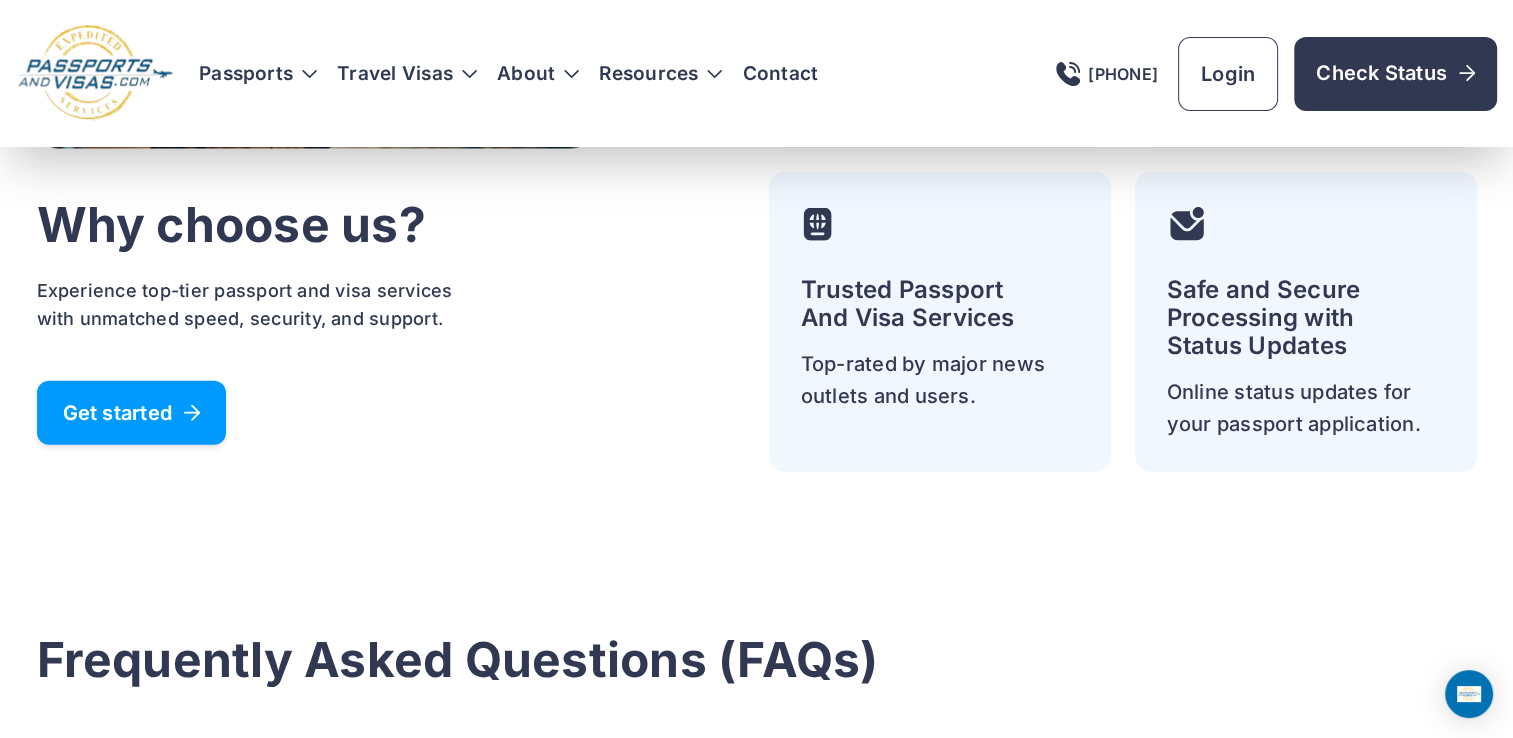 click on "Get started" at bounding box center (132, 413) 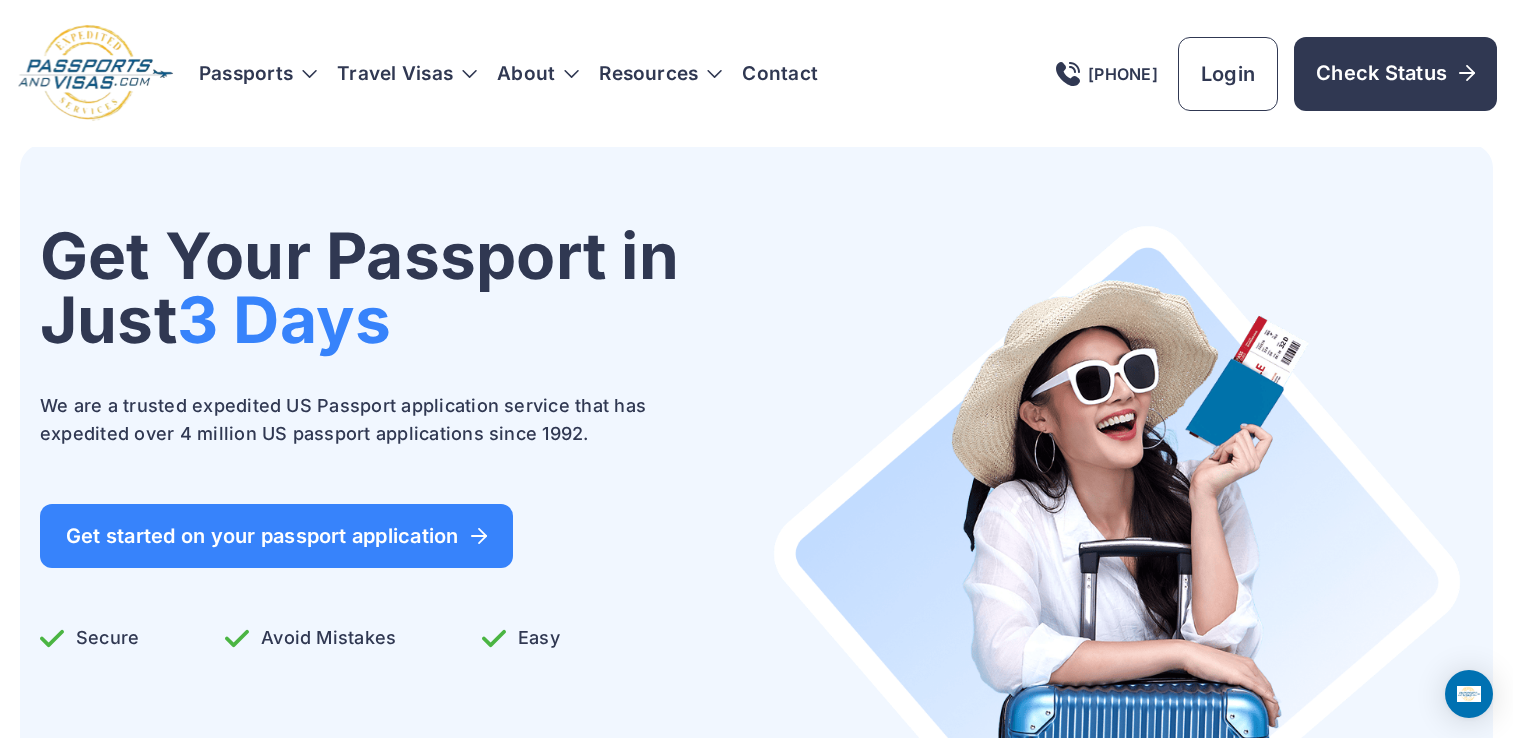 scroll, scrollTop: 0, scrollLeft: 0, axis: both 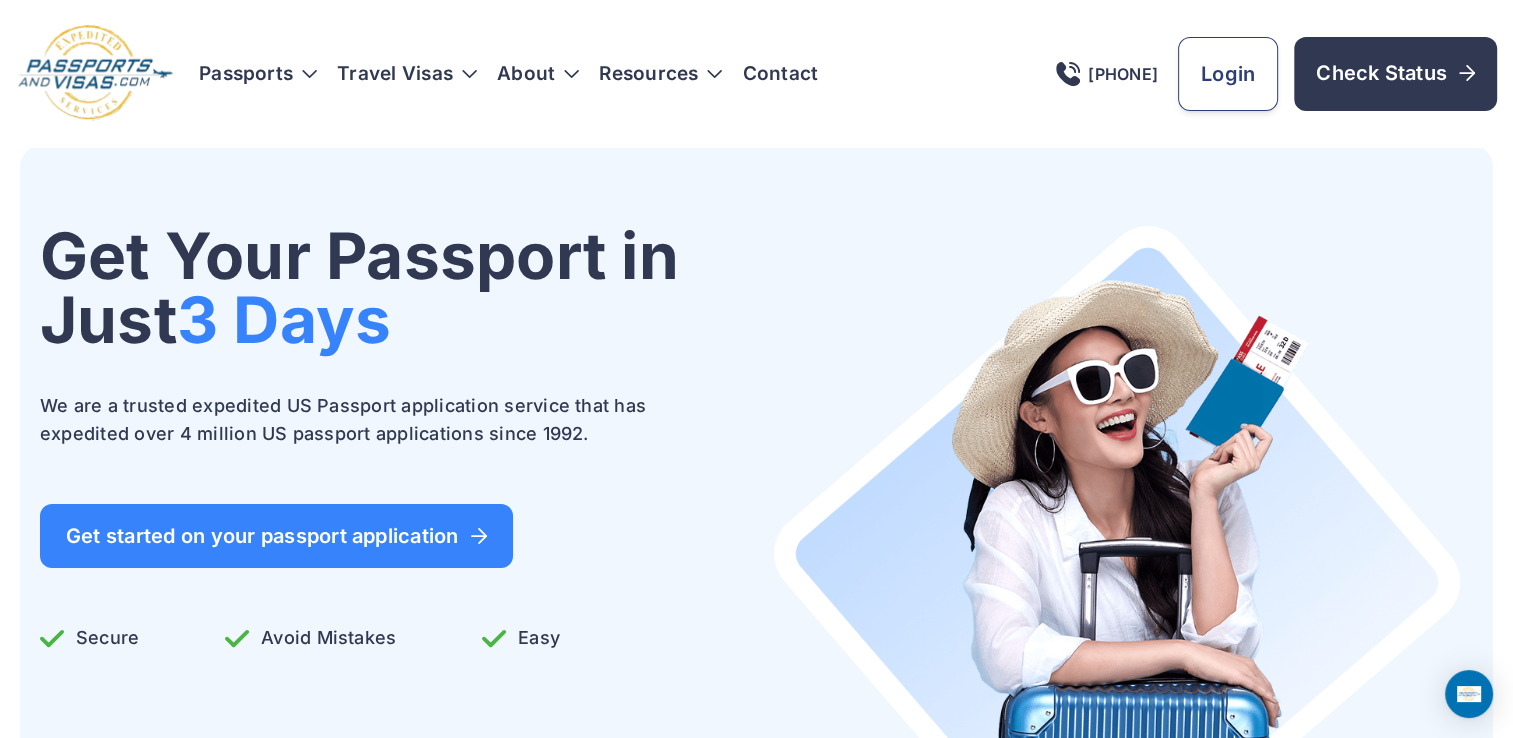 click on "Login" at bounding box center [1228, 74] 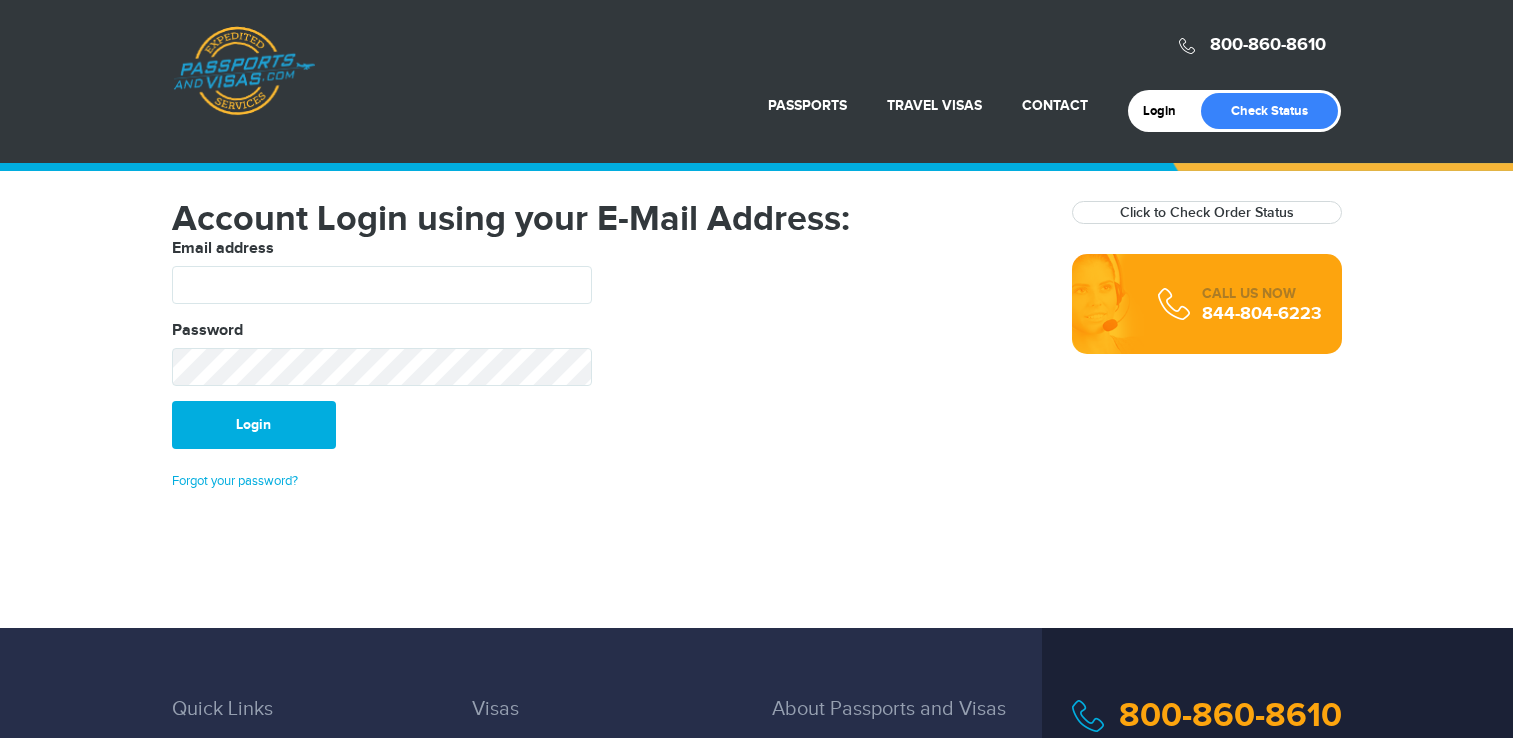 scroll, scrollTop: 0, scrollLeft: 0, axis: both 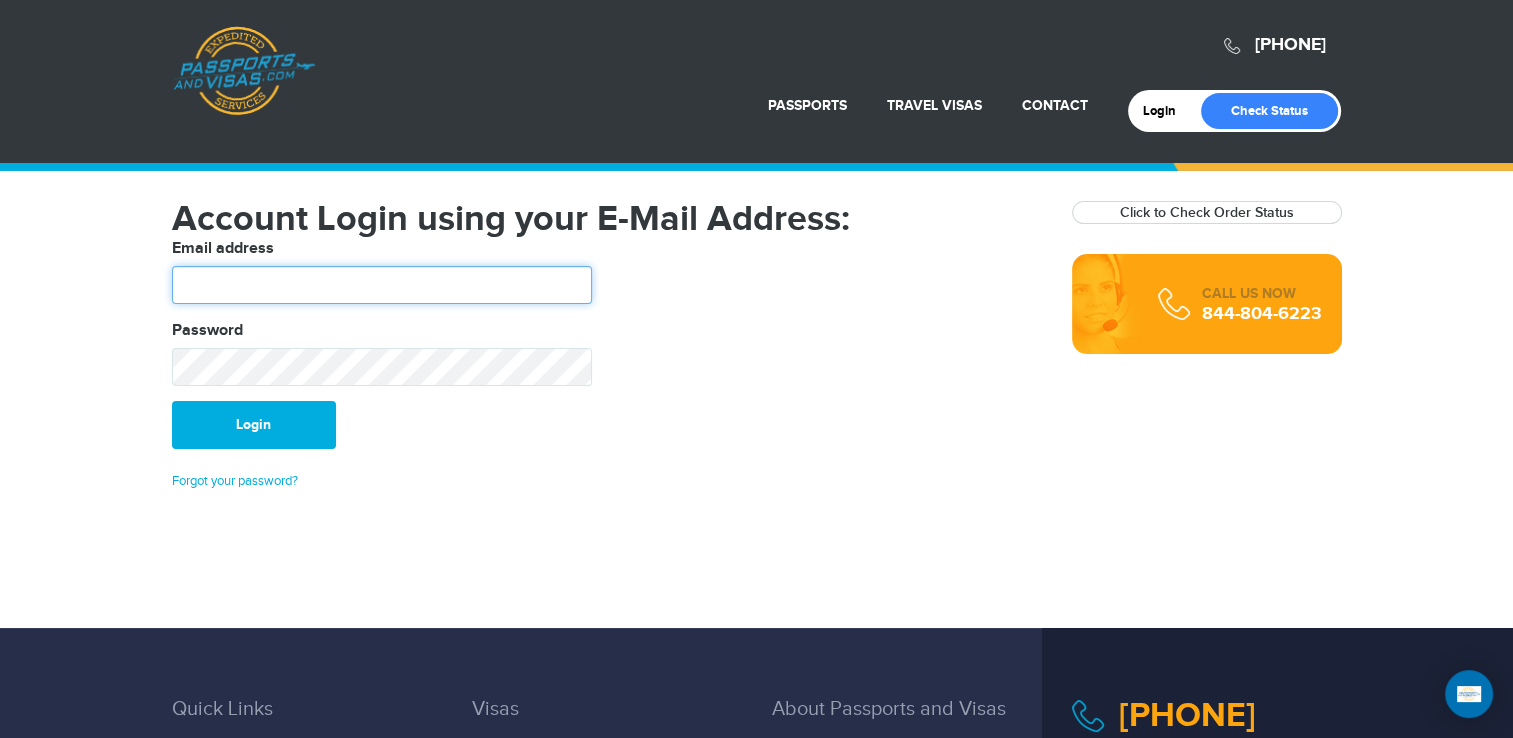 click at bounding box center [382, 285] 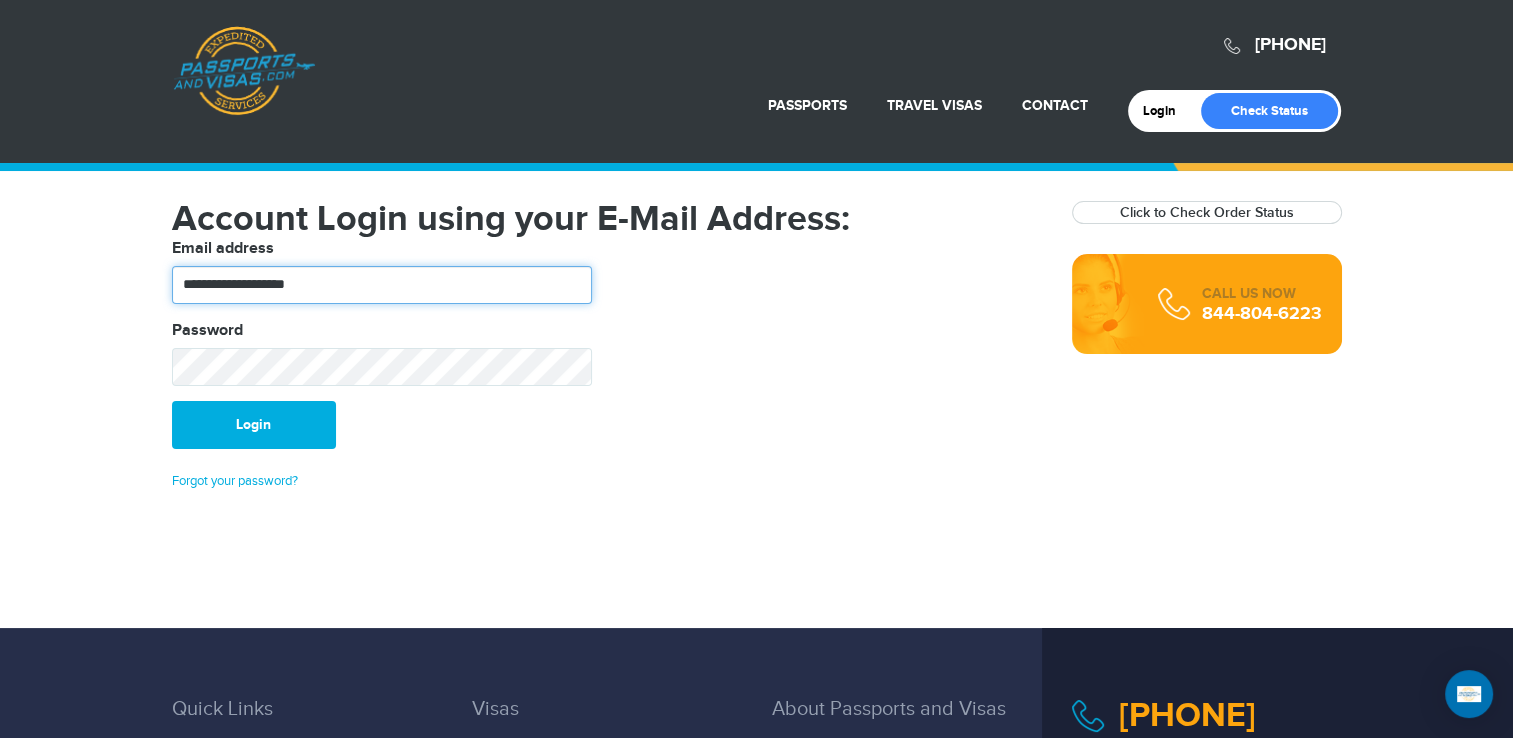 type on "**********" 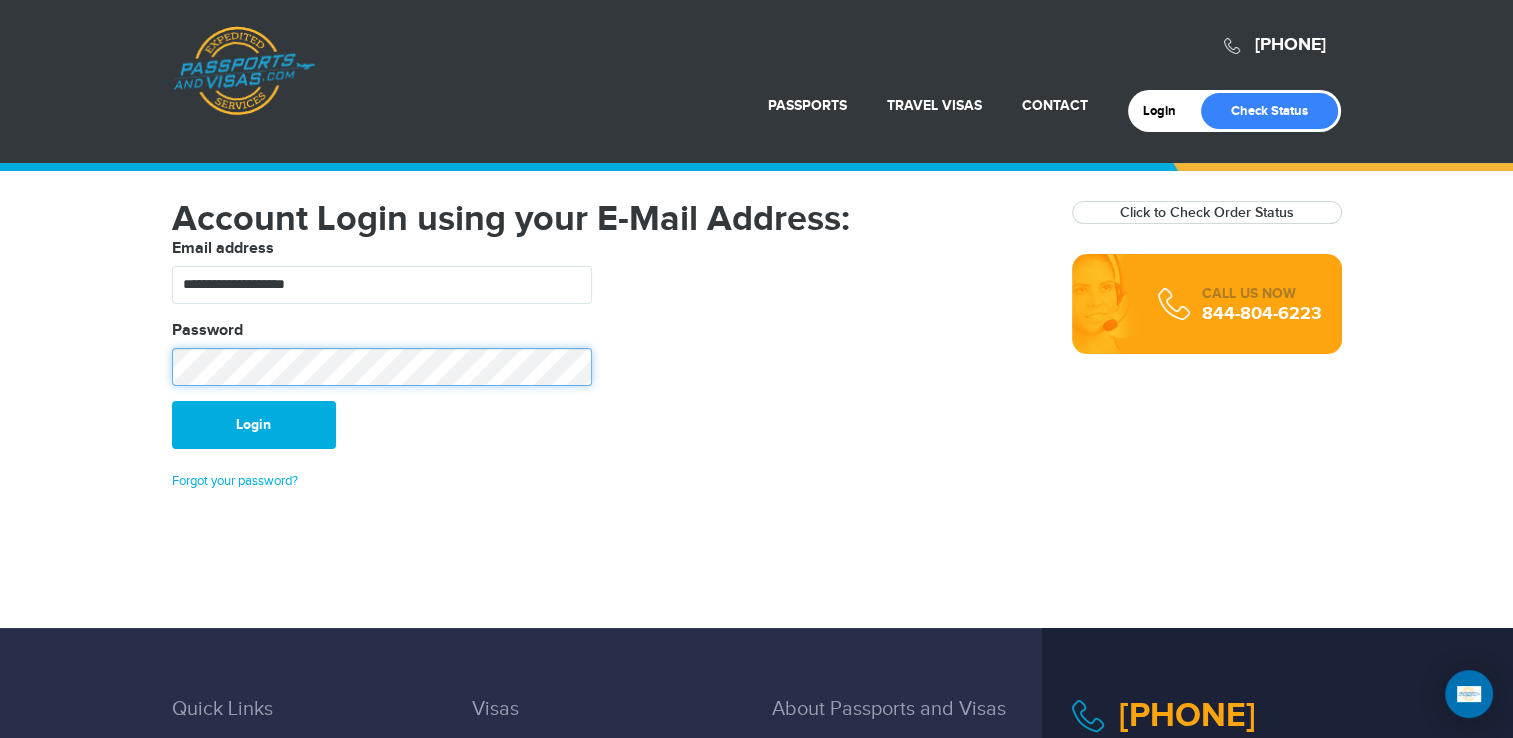 click on "Login" at bounding box center [254, 425] 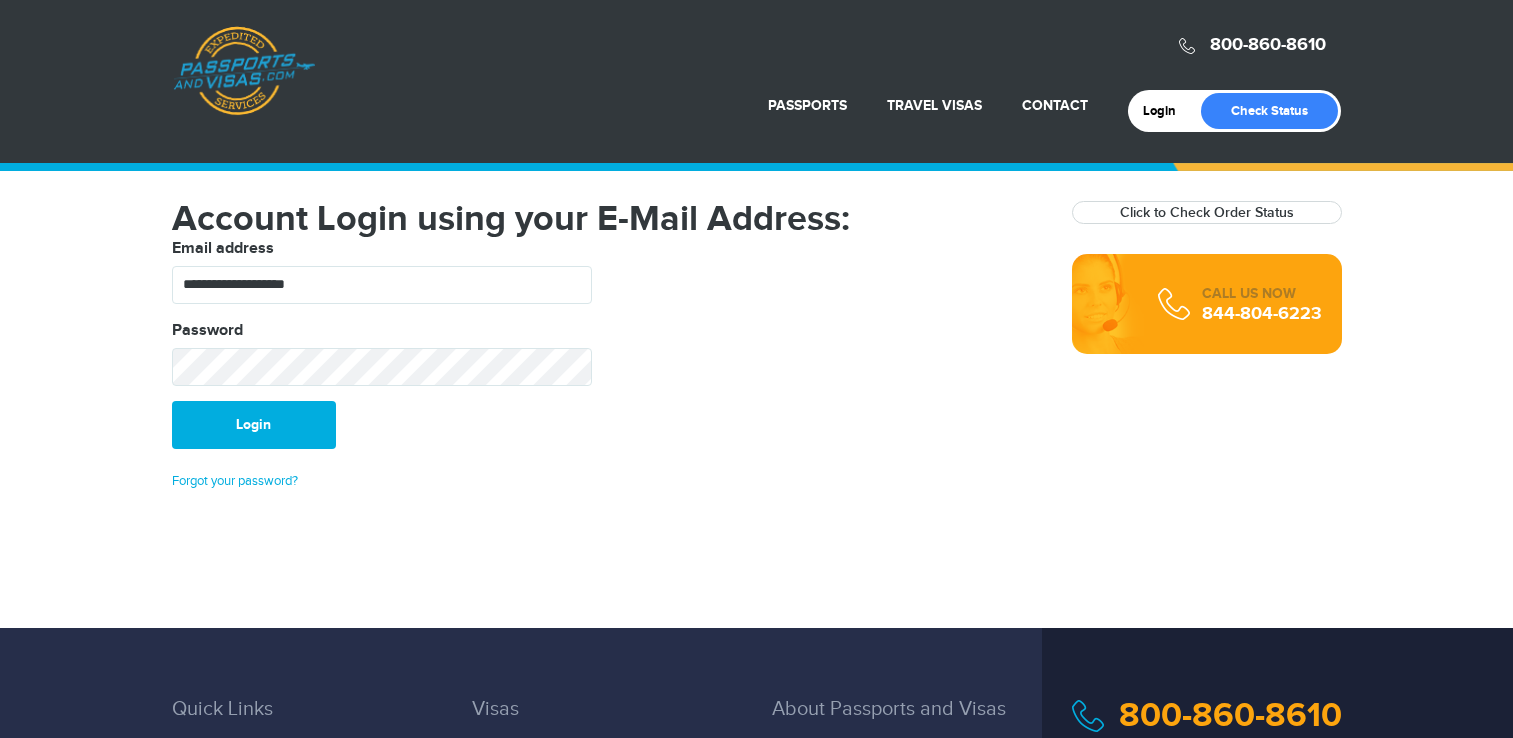 scroll, scrollTop: 0, scrollLeft: 0, axis: both 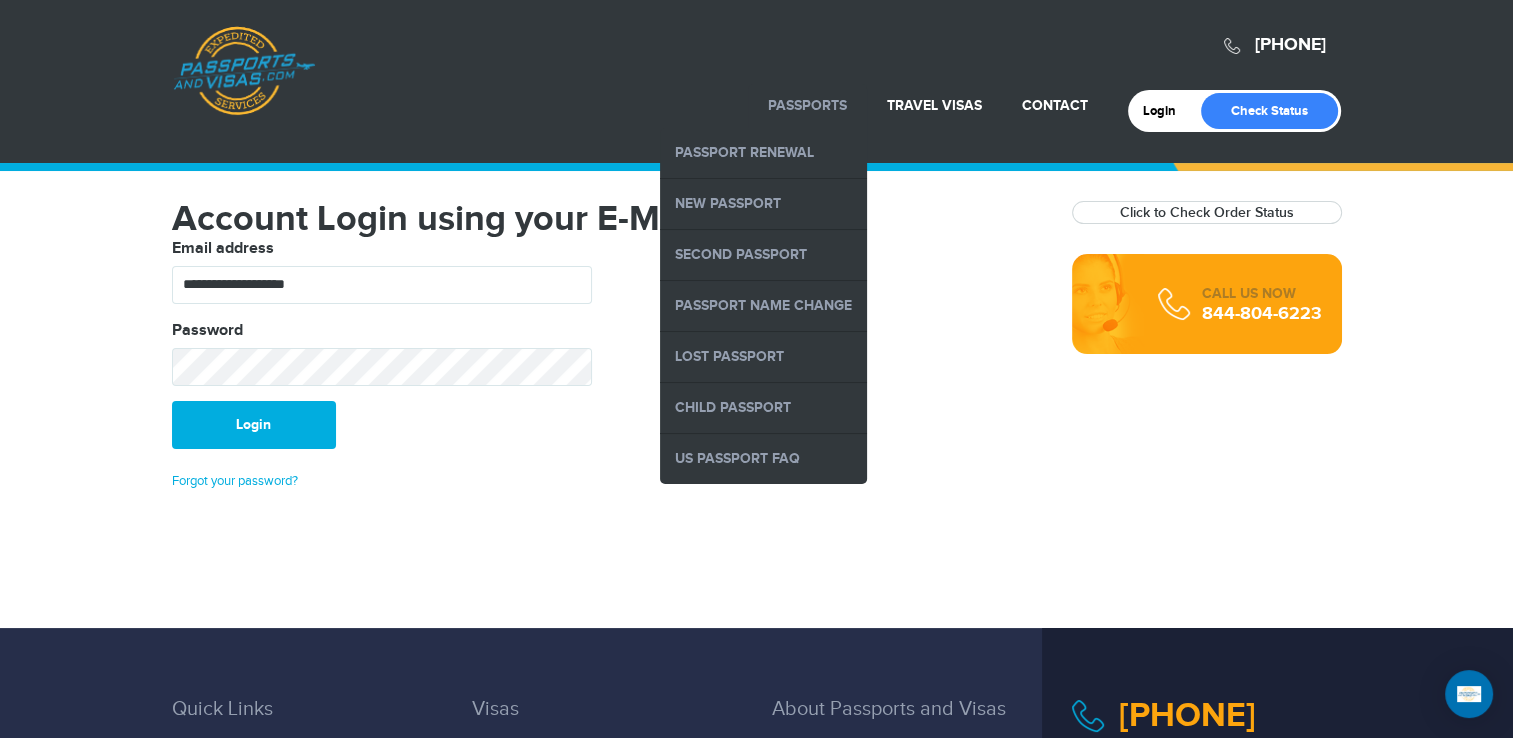 click on "Passports
Passport Renewal
New Passport
Second Passport
Passport Name Change
Lost Passport
Child Passport
US Passport FAQ" at bounding box center (807, 106) 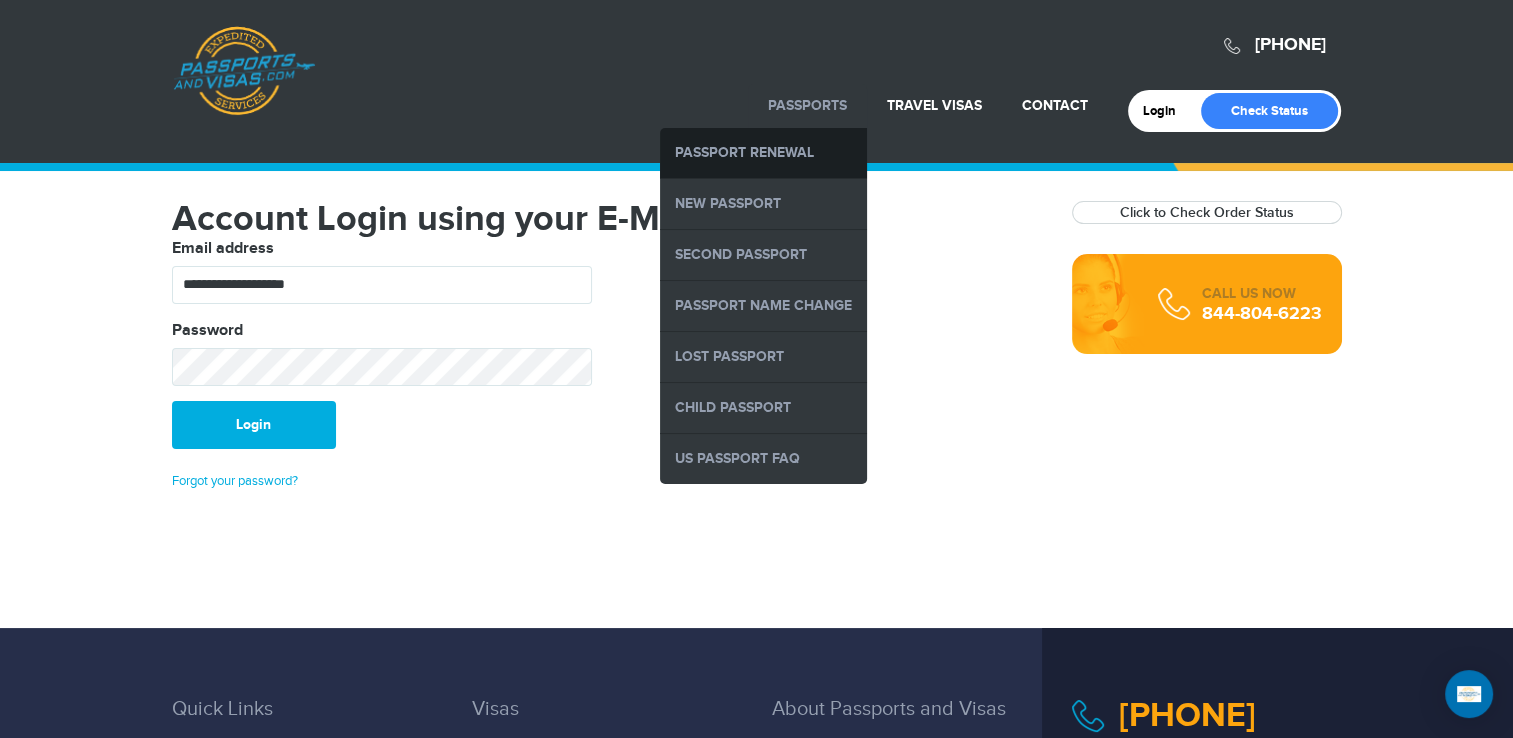click on "Passport Renewal" at bounding box center [763, 153] 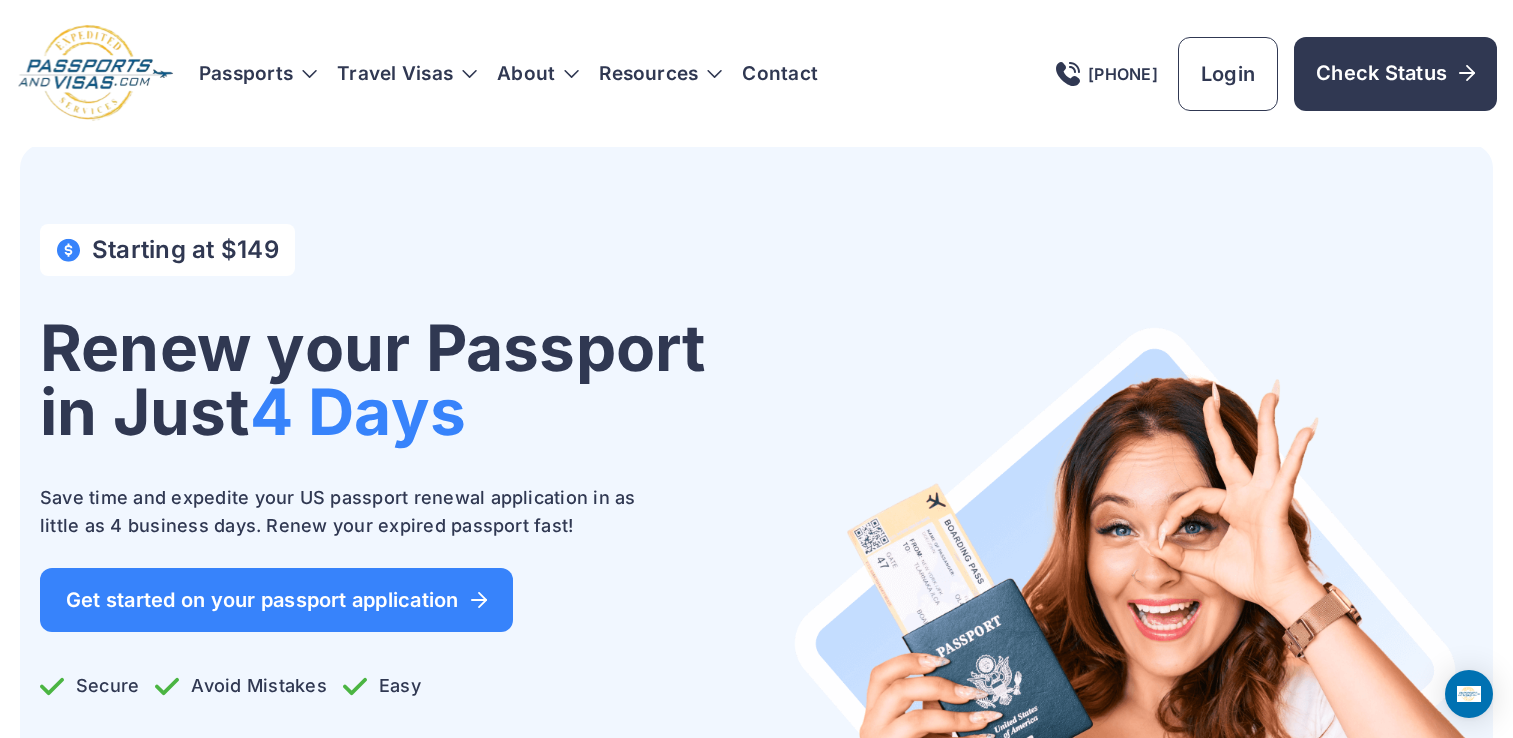 scroll, scrollTop: 0, scrollLeft: 0, axis: both 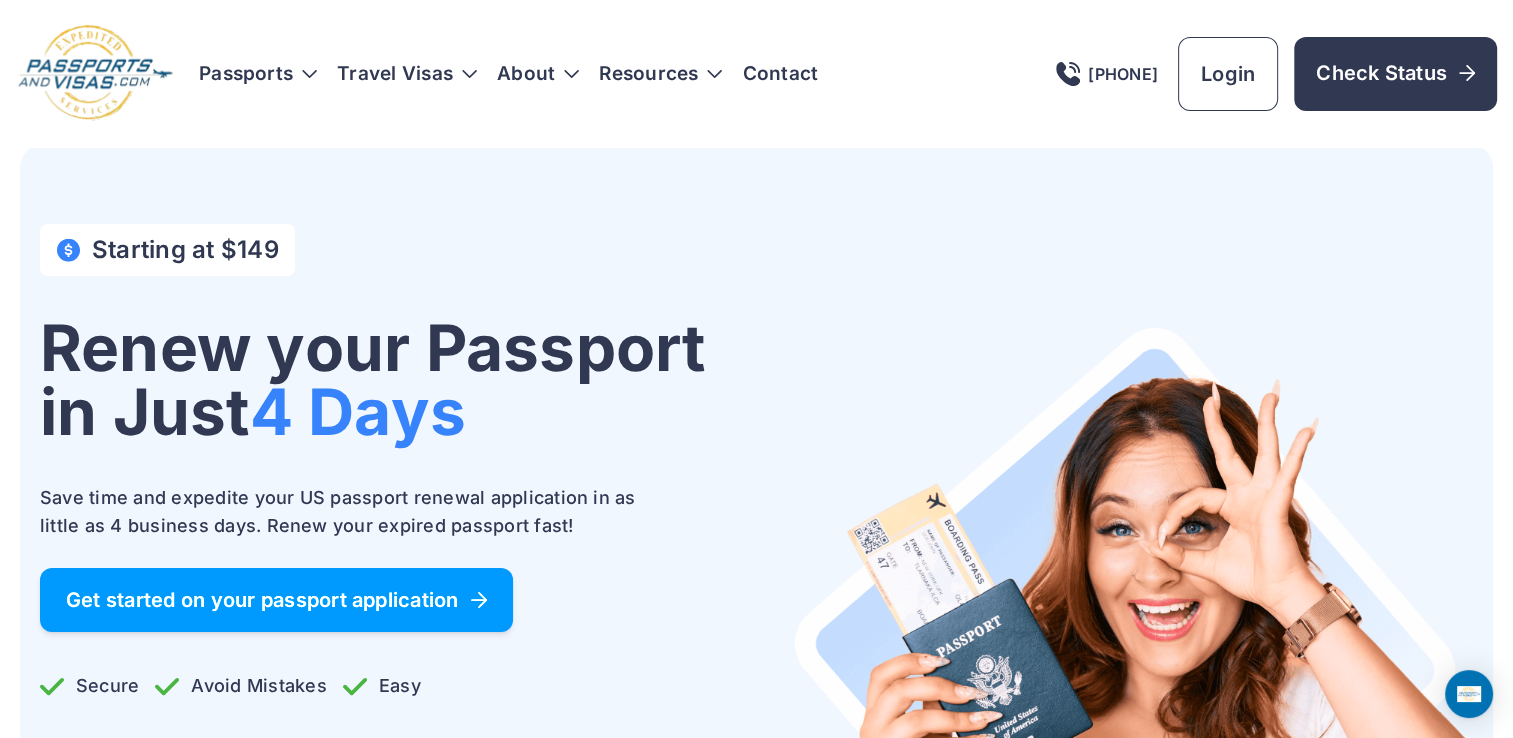 click on "Get started on your passport application" at bounding box center (276, 600) 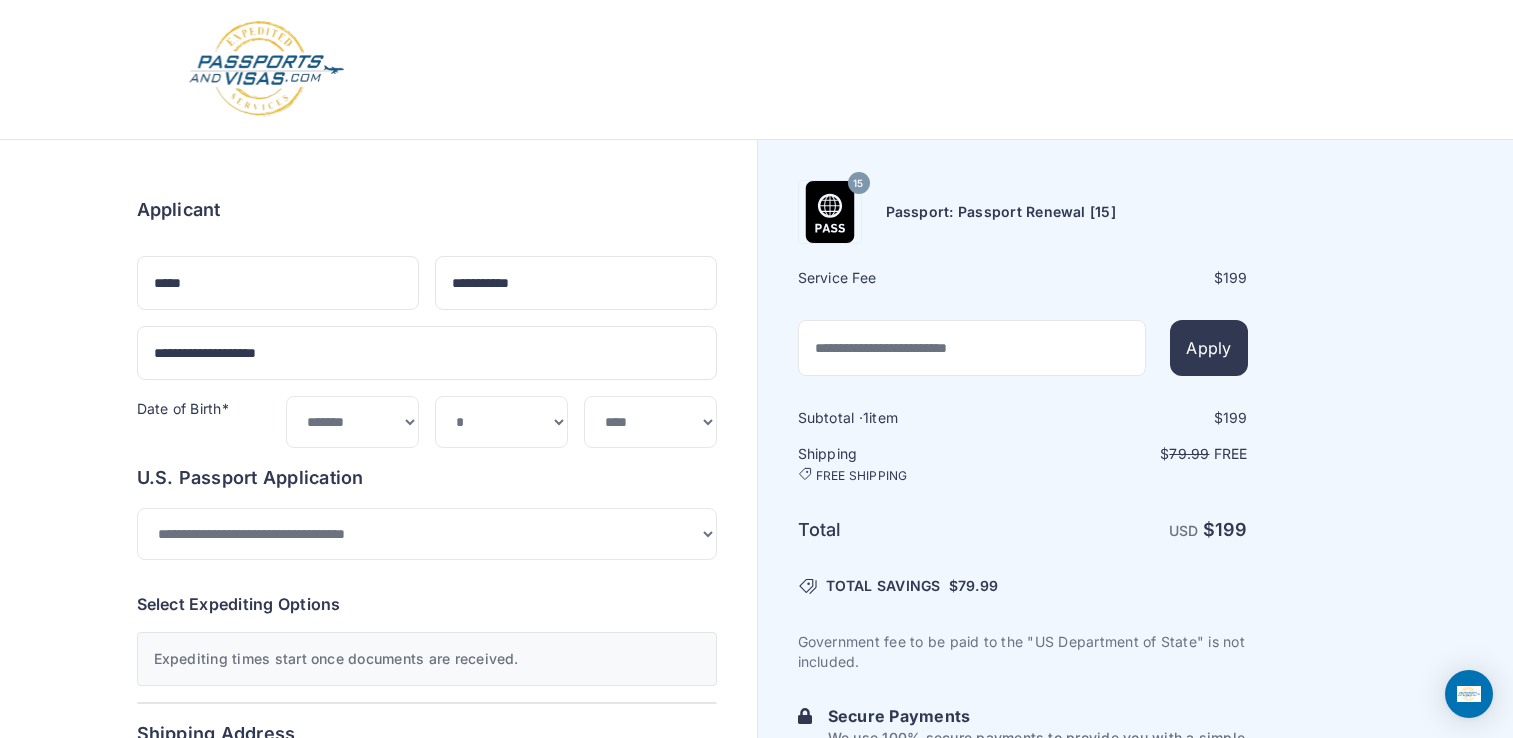 scroll, scrollTop: 0, scrollLeft: 0, axis: both 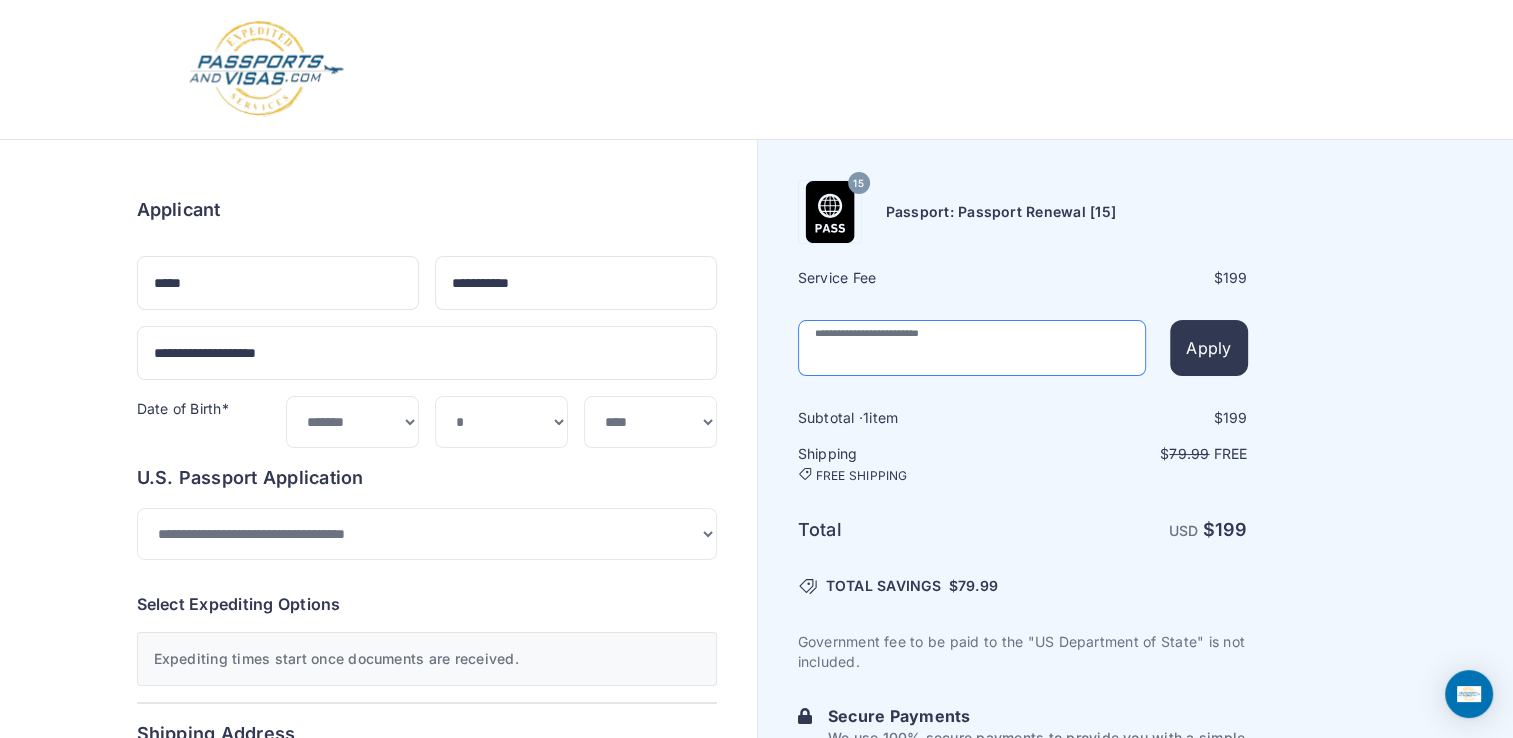 click at bounding box center [972, 348] 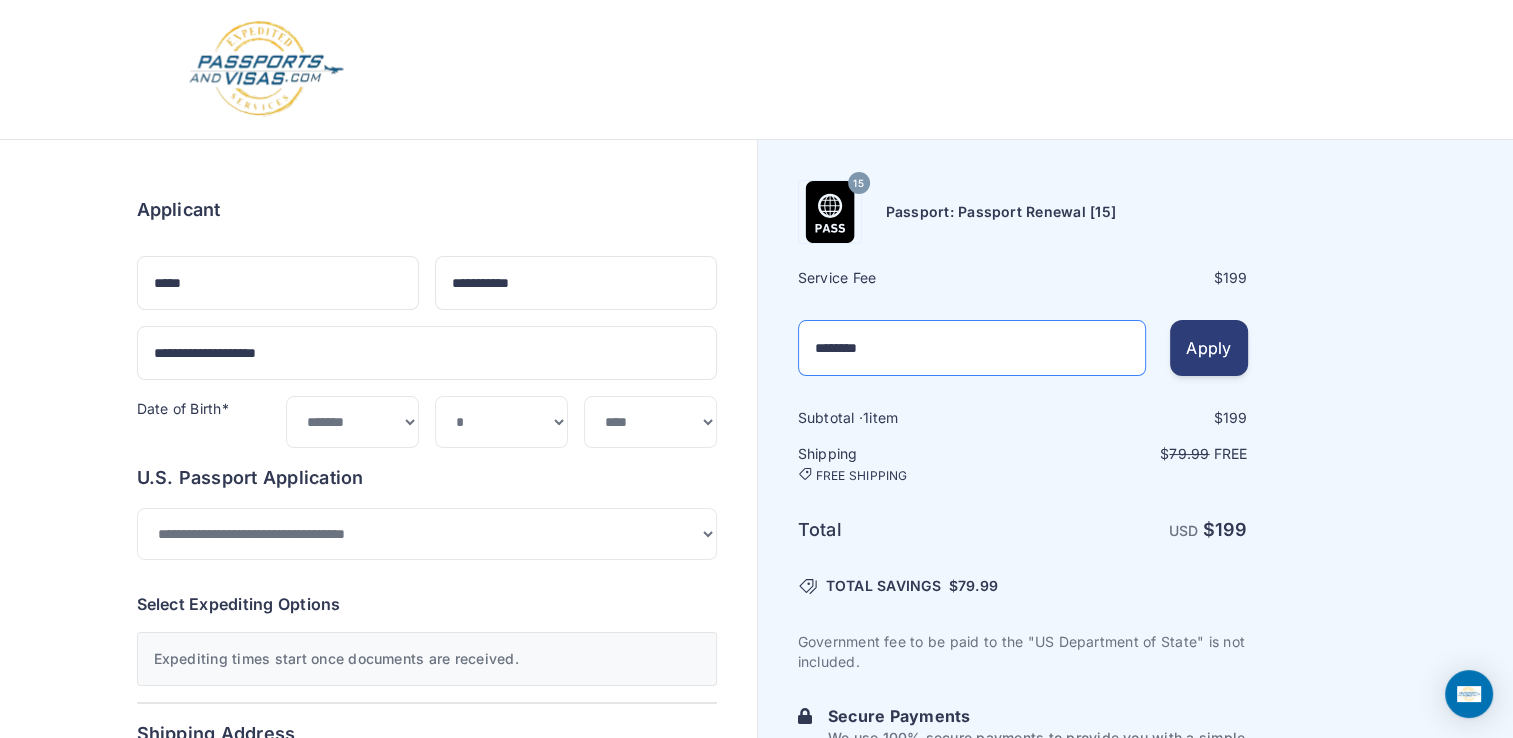 type on "********" 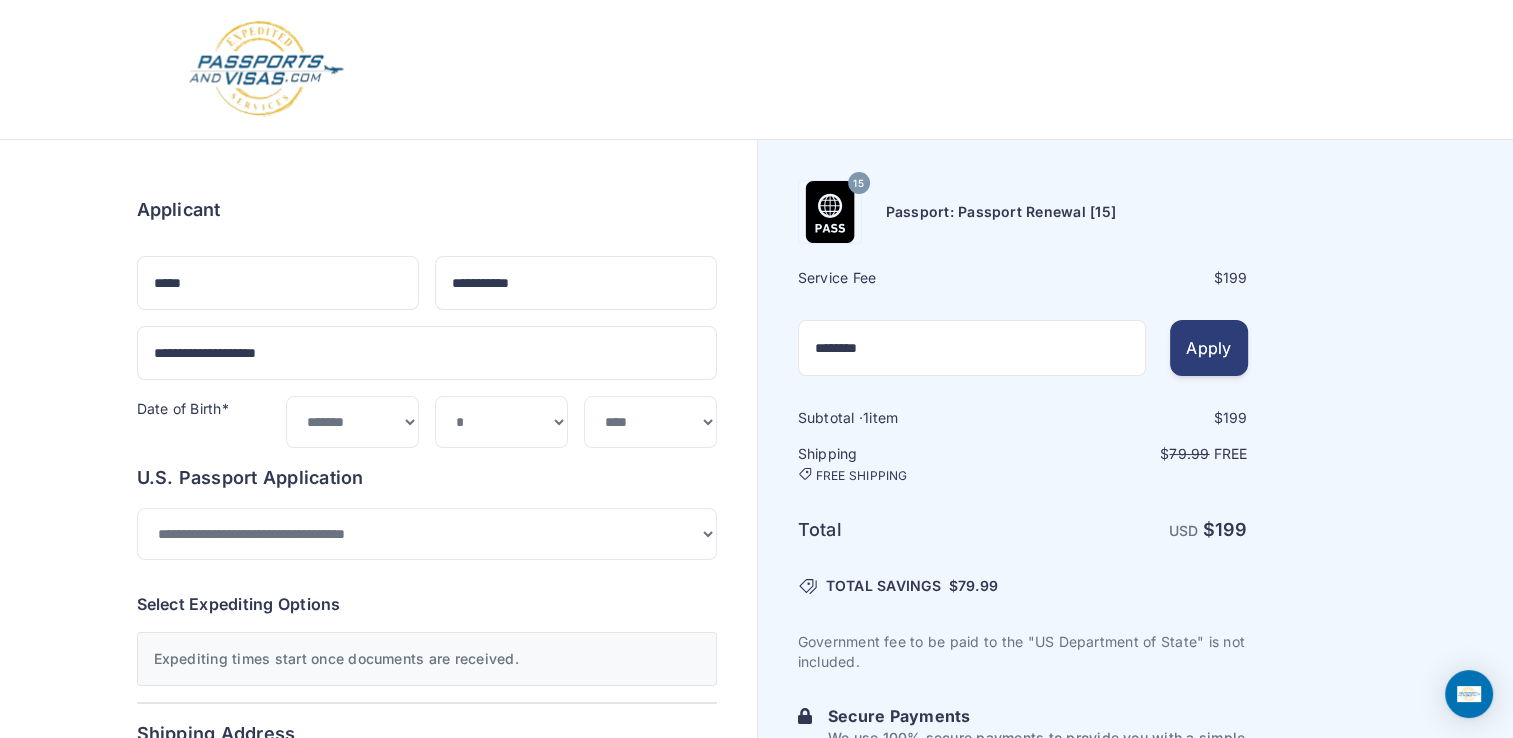 click on "Apply" at bounding box center [1208, 348] 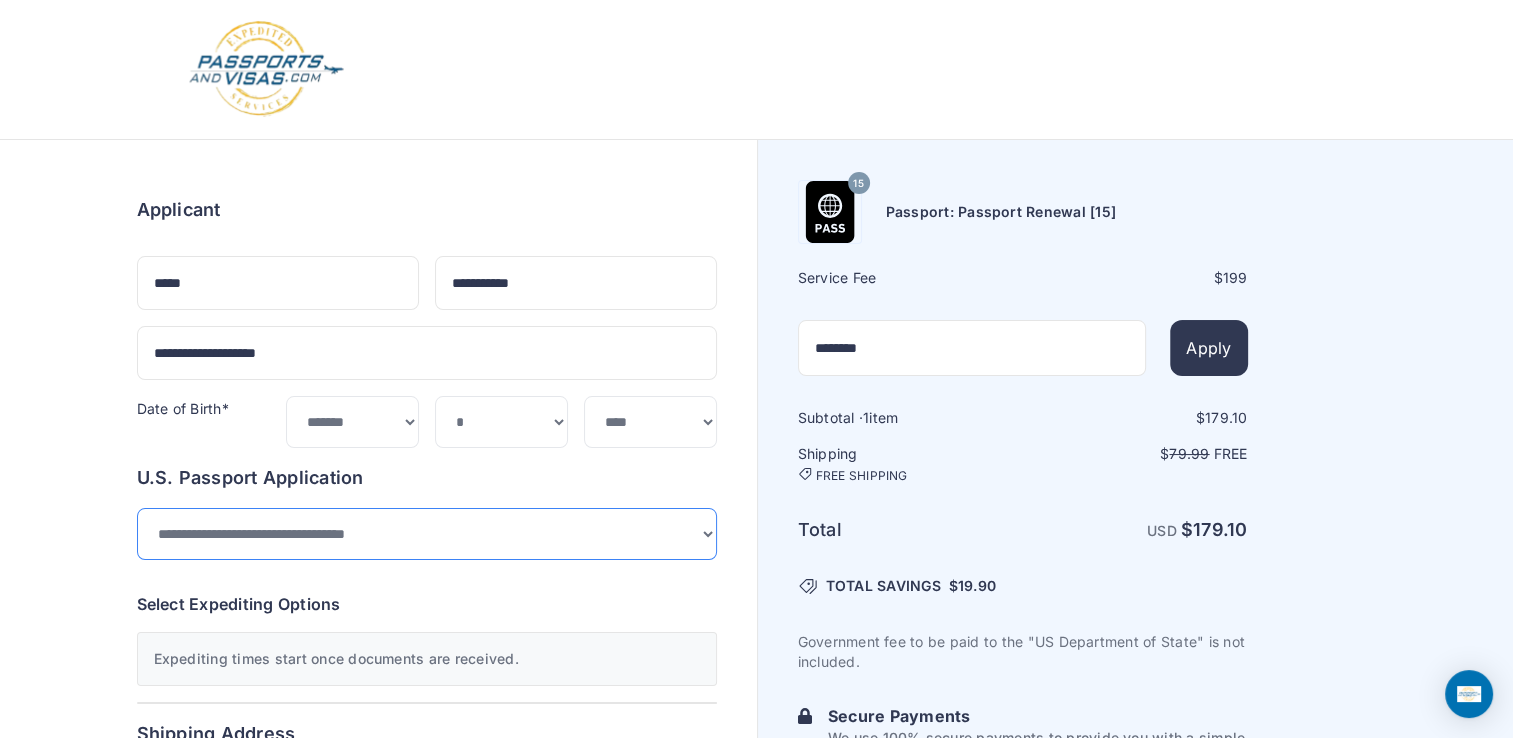 click on "**********" at bounding box center (427, 534) 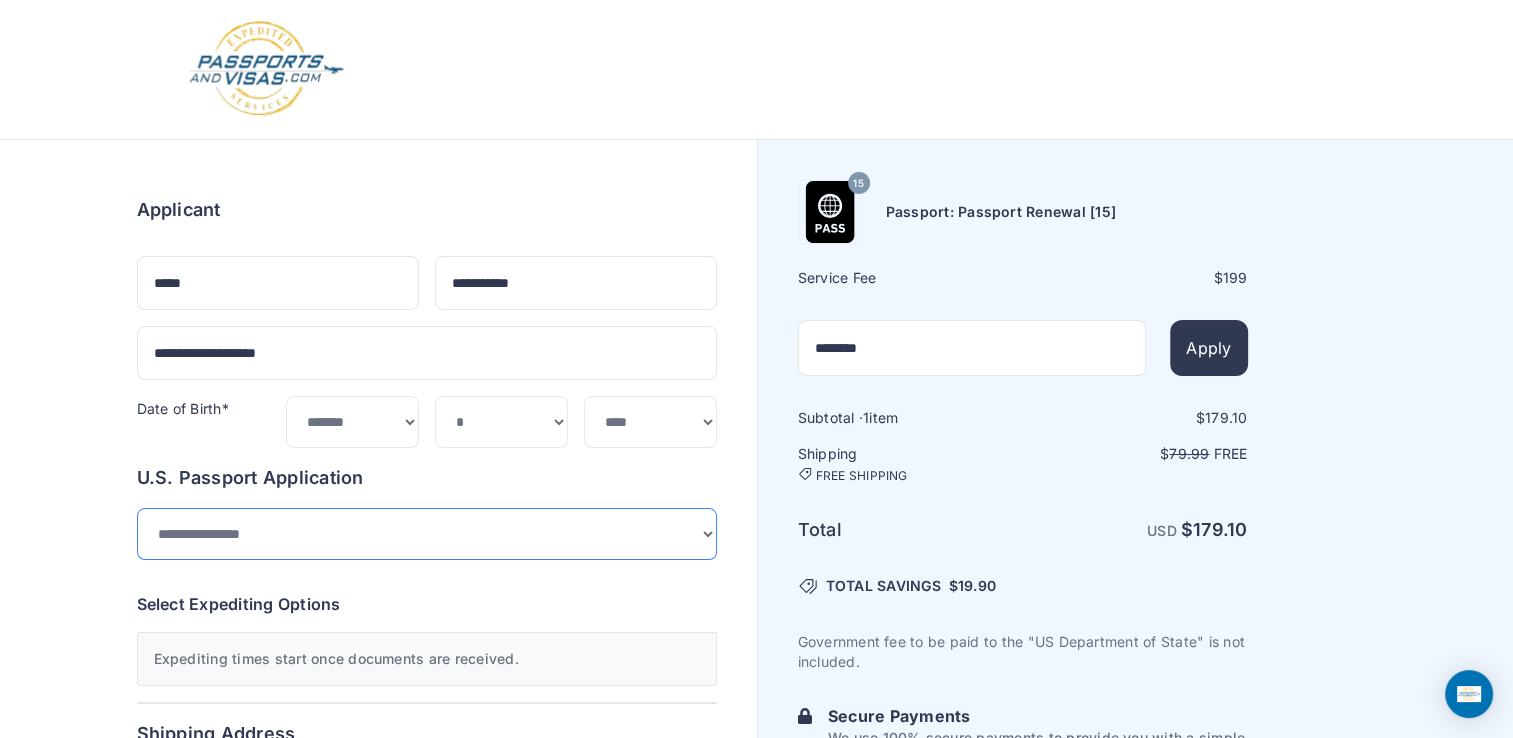 click on "**********" at bounding box center (427, 534) 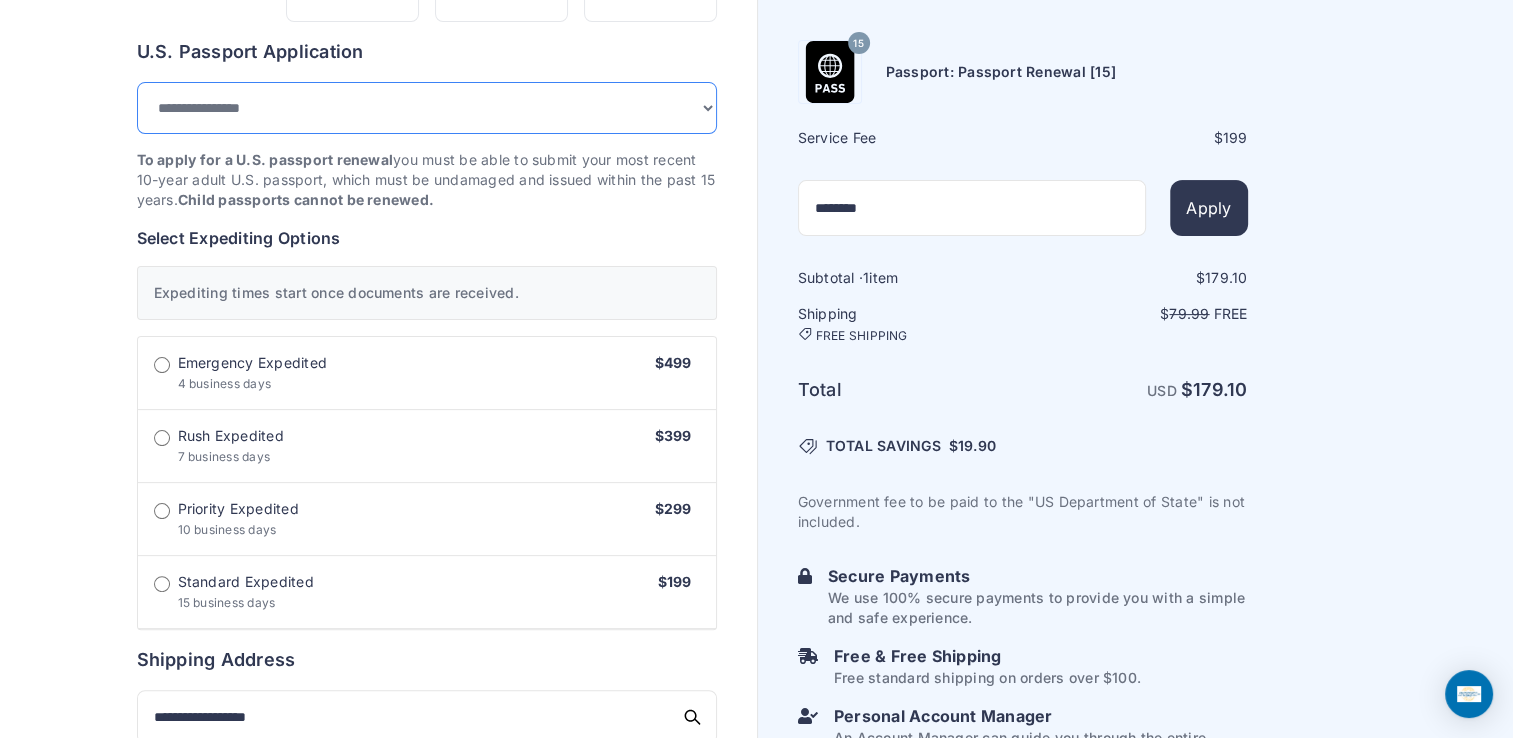 scroll, scrollTop: 440, scrollLeft: 0, axis: vertical 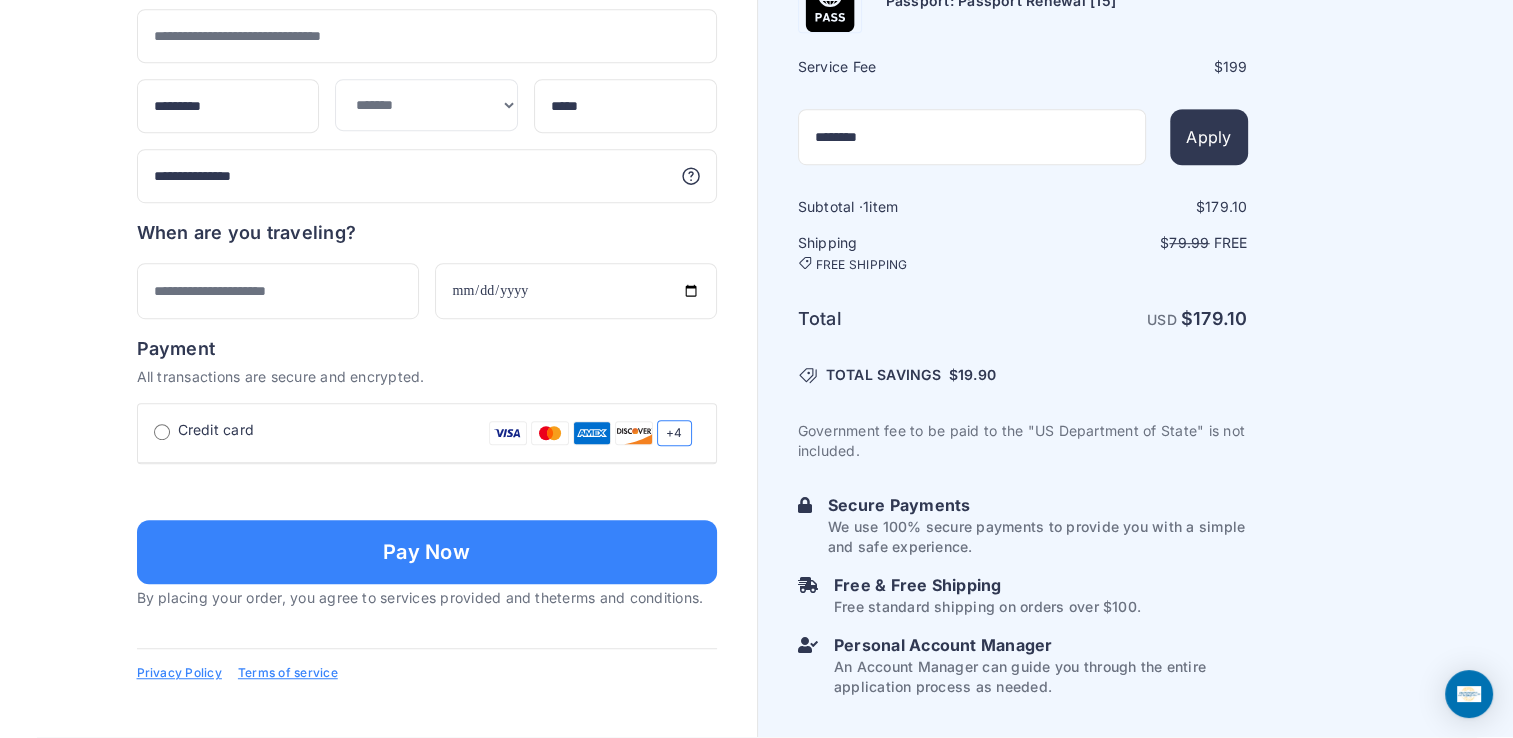 click on "15
Passport: Passport Renewal [15]
Service Fee
$ 199
********
Apply
1 179.10 USD" at bounding box center (1136, -150) 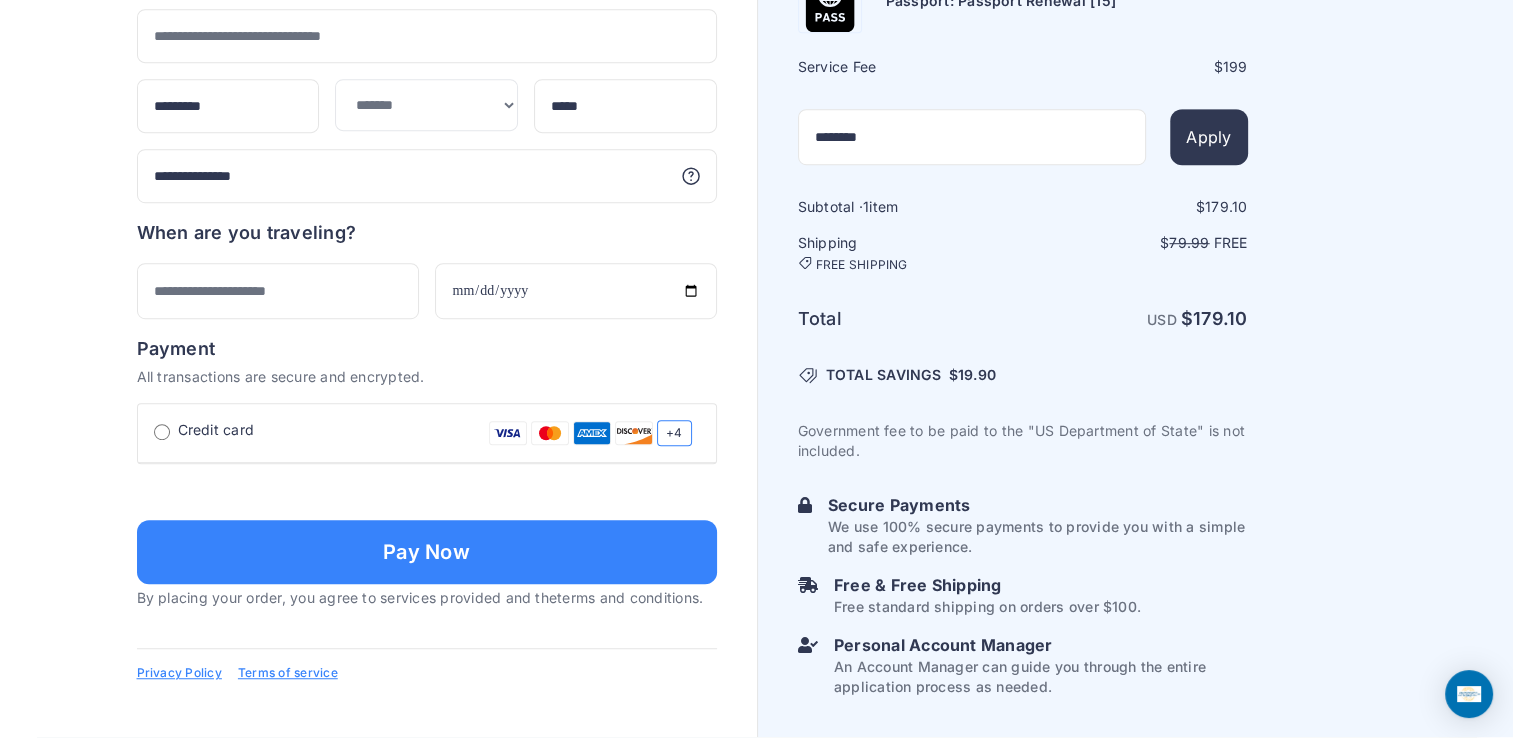 scroll, scrollTop: 1319, scrollLeft: 0, axis: vertical 